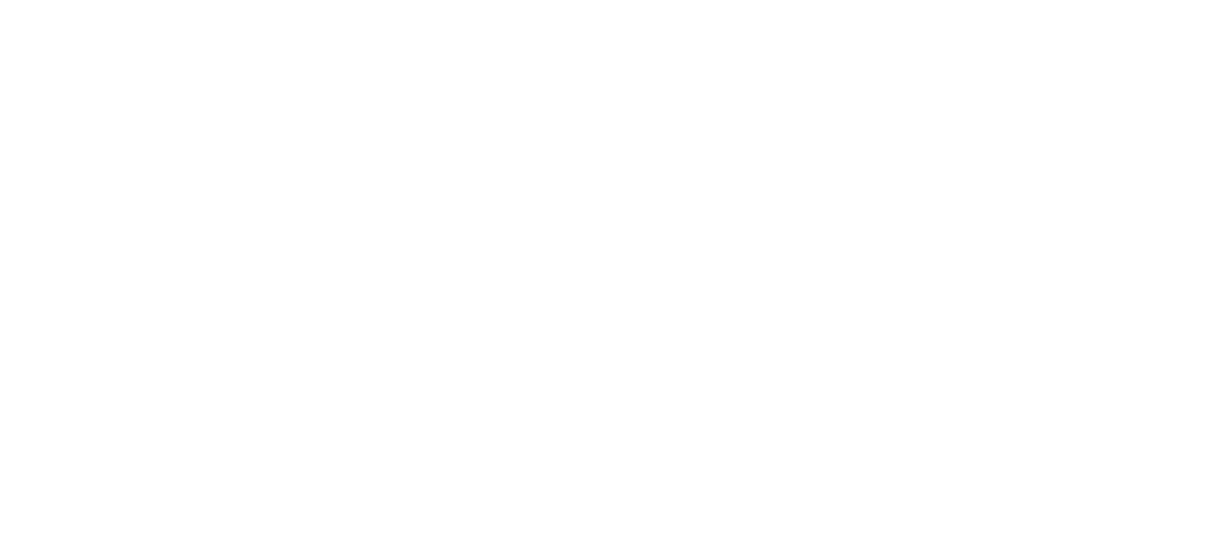 scroll, scrollTop: 67, scrollLeft: 0, axis: vertical 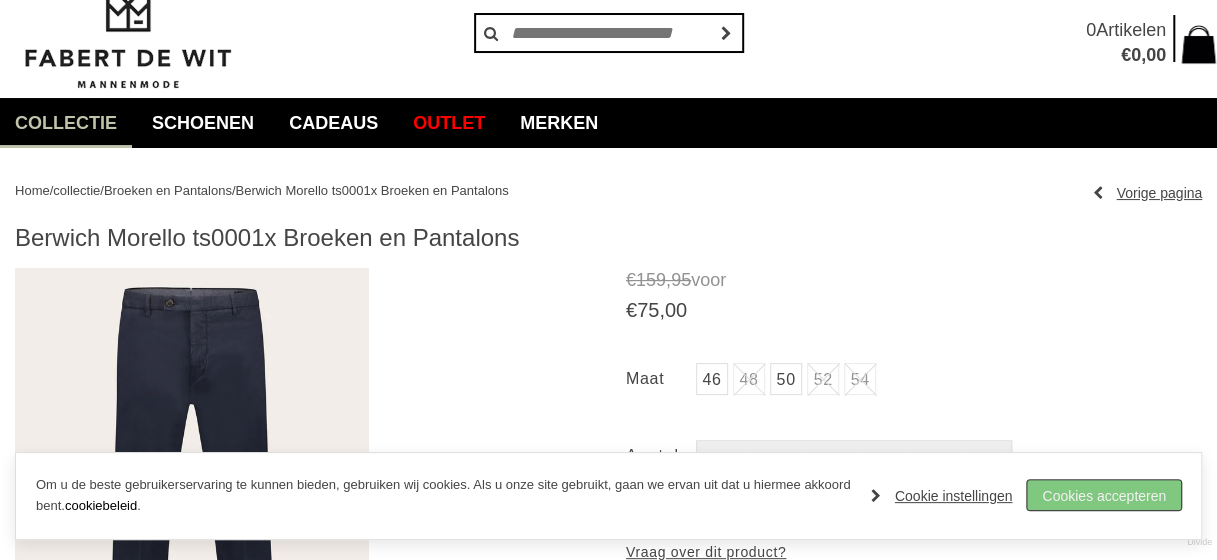 click on "Cookies accepteren" at bounding box center [1104, 495] 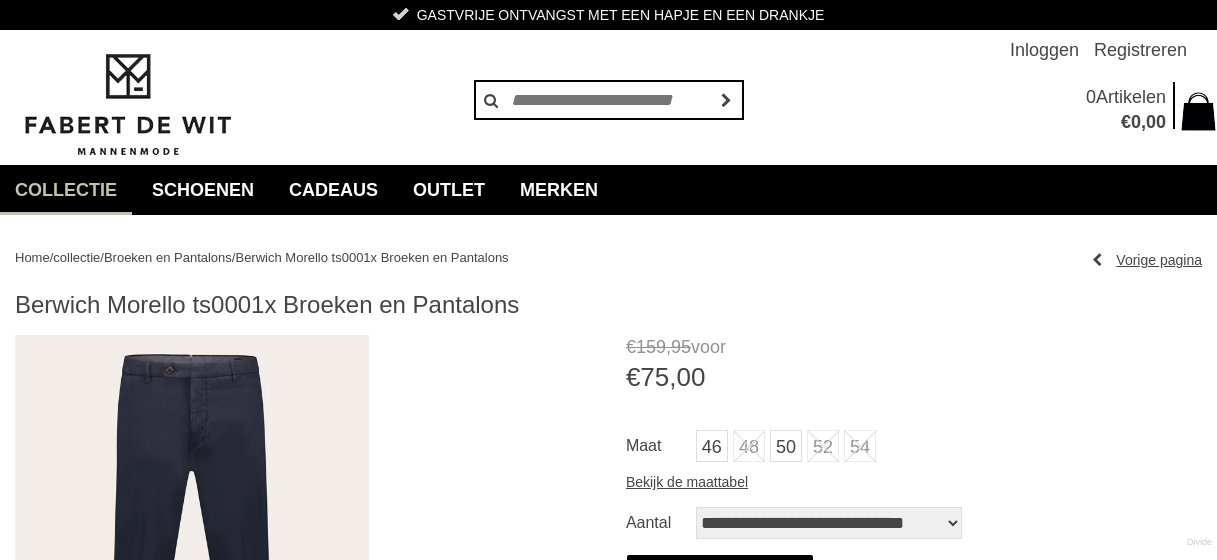 scroll, scrollTop: 67, scrollLeft: 0, axis: vertical 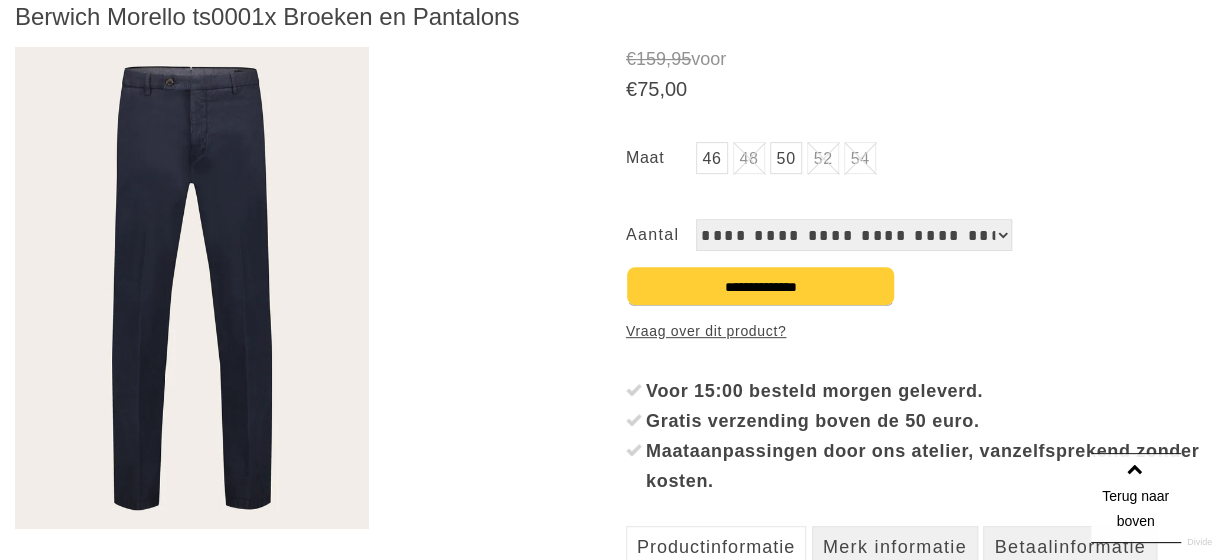 click at bounding box center (192, 288) 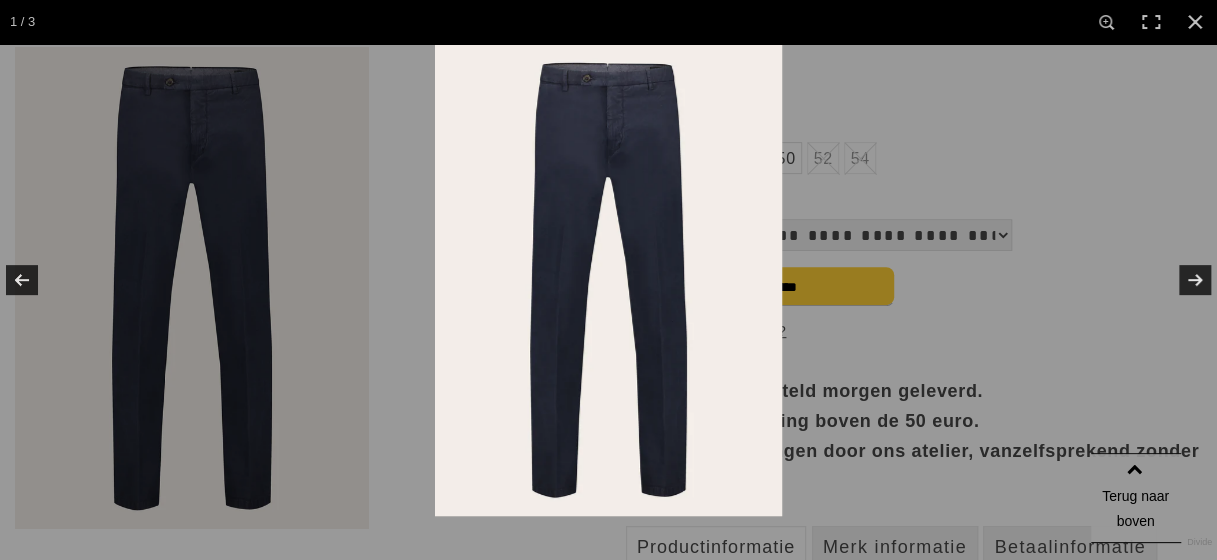 click at bounding box center (608, 280) 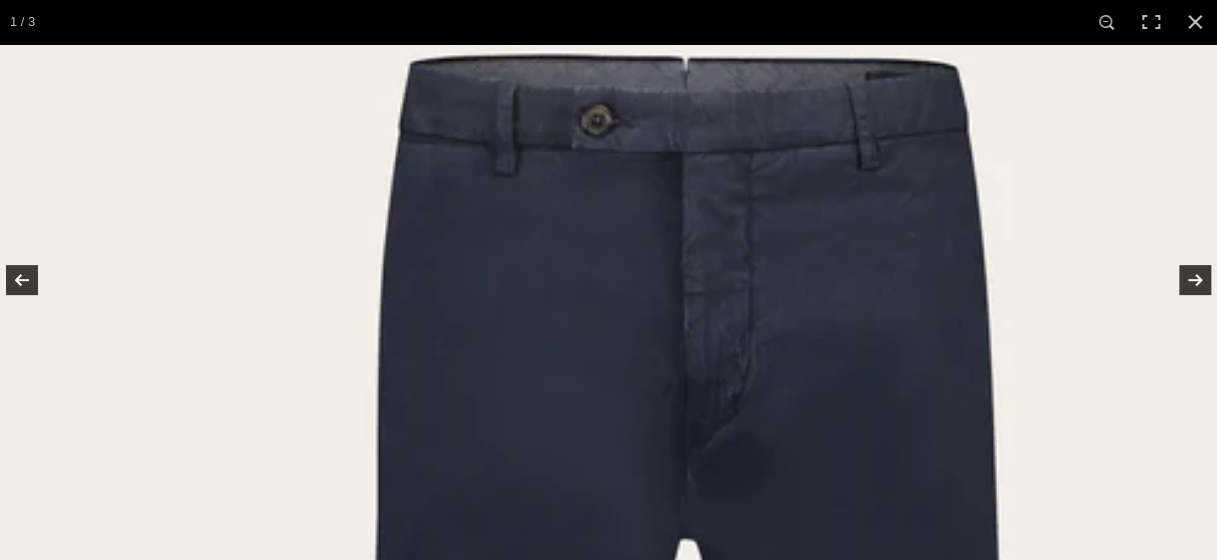 drag, startPoint x: 730, startPoint y: 229, endPoint x: 731, endPoint y: 337, distance: 108.00463 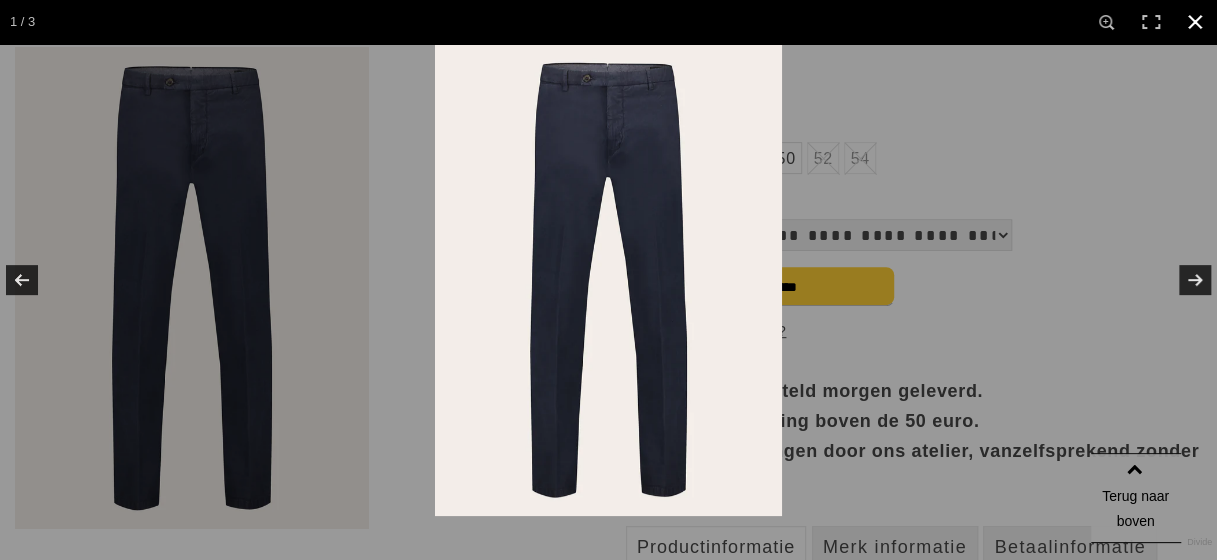 drag, startPoint x: 1041, startPoint y: 132, endPoint x: 1120, endPoint y: 138, distance: 79.22752 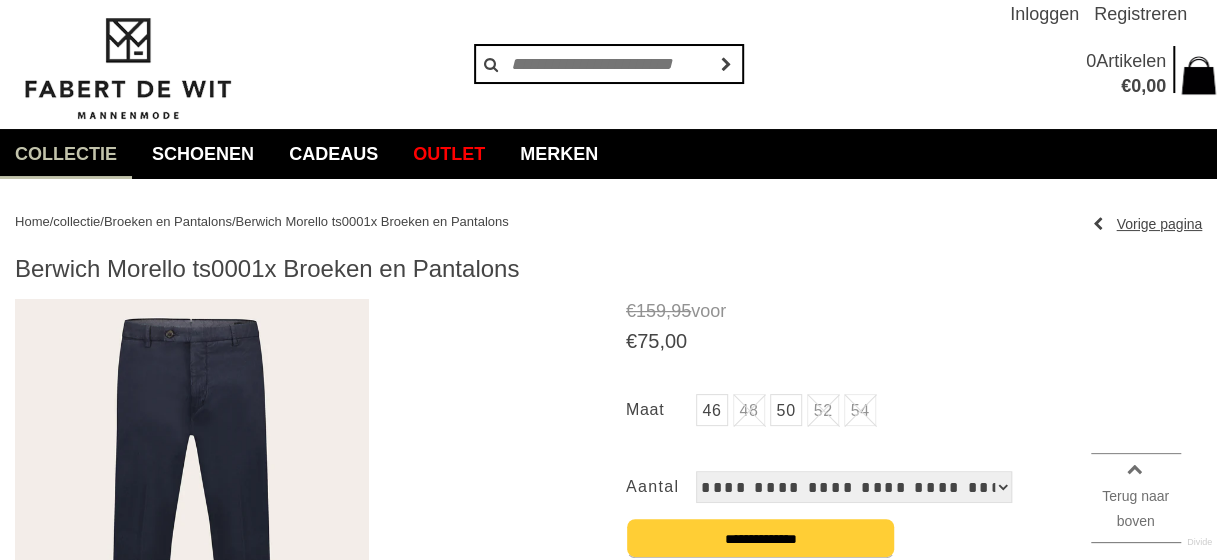scroll, scrollTop: 0, scrollLeft: 0, axis: both 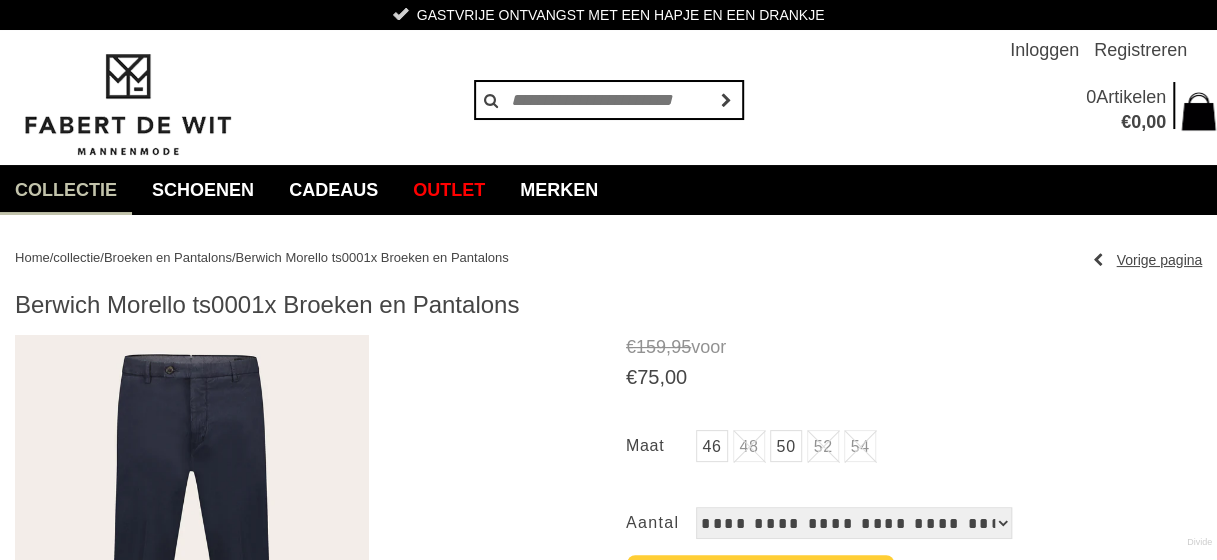click on "Broeken en Pantalons" at bounding box center [168, 257] 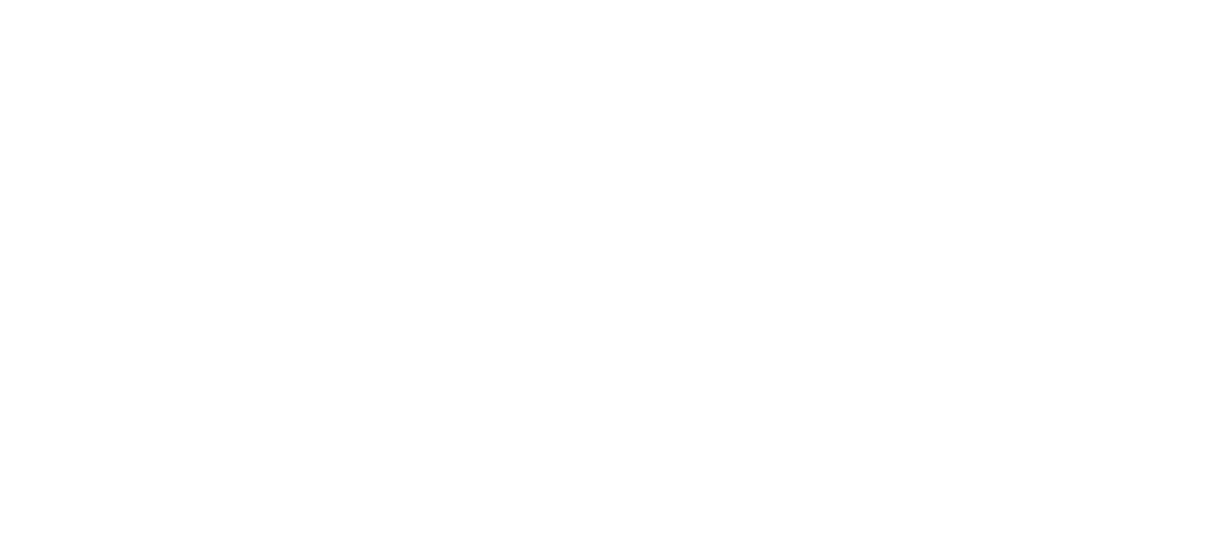 scroll, scrollTop: 0, scrollLeft: 0, axis: both 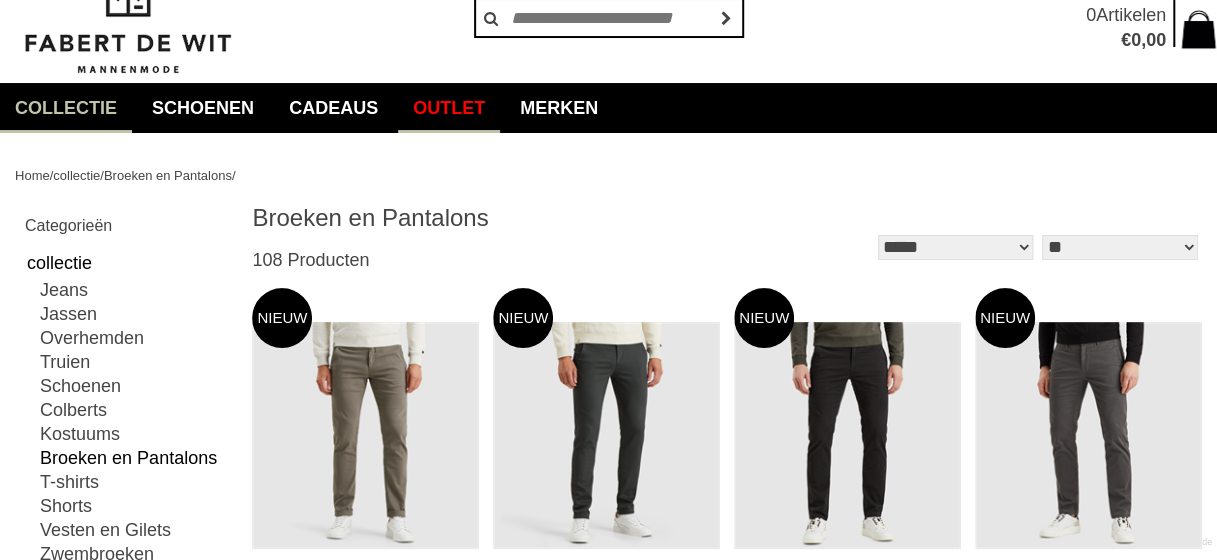 click on "Outlet" at bounding box center (449, 108) 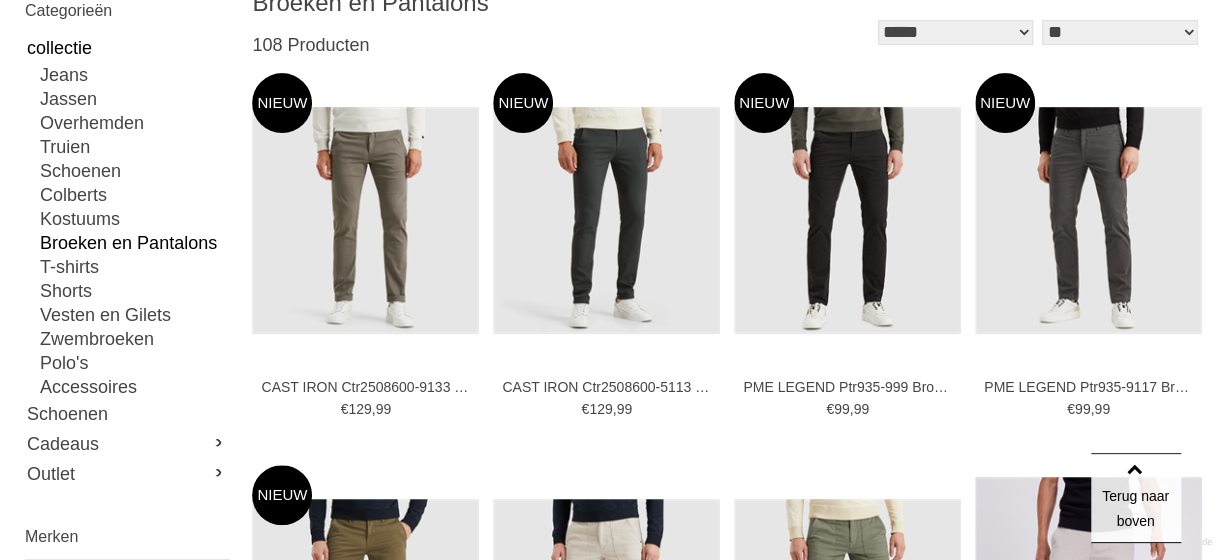 scroll, scrollTop: 0, scrollLeft: 0, axis: both 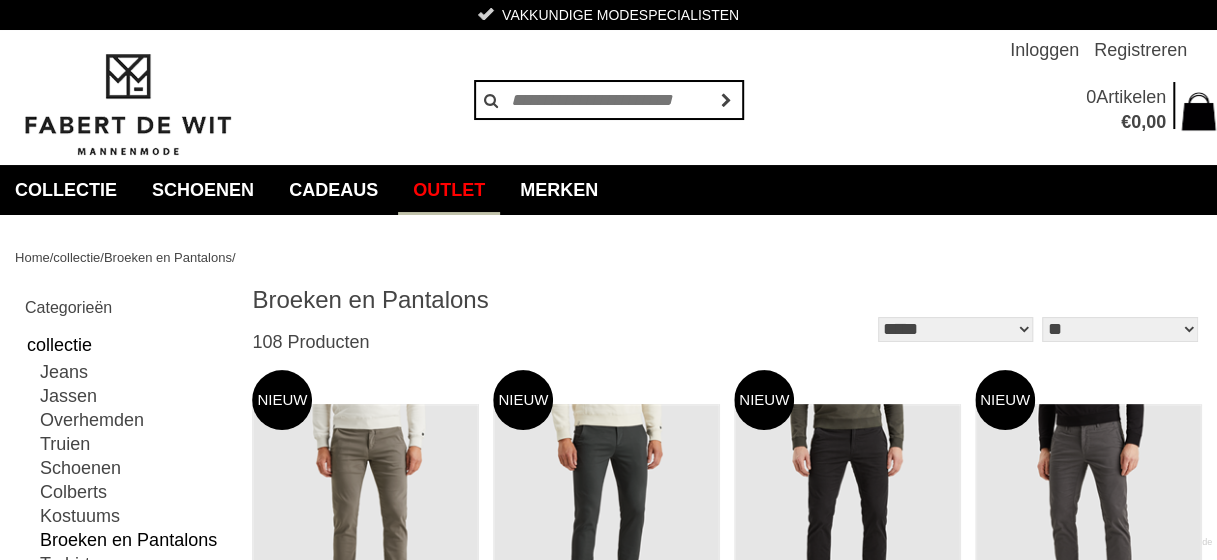 click on "Outlet" at bounding box center (449, 190) 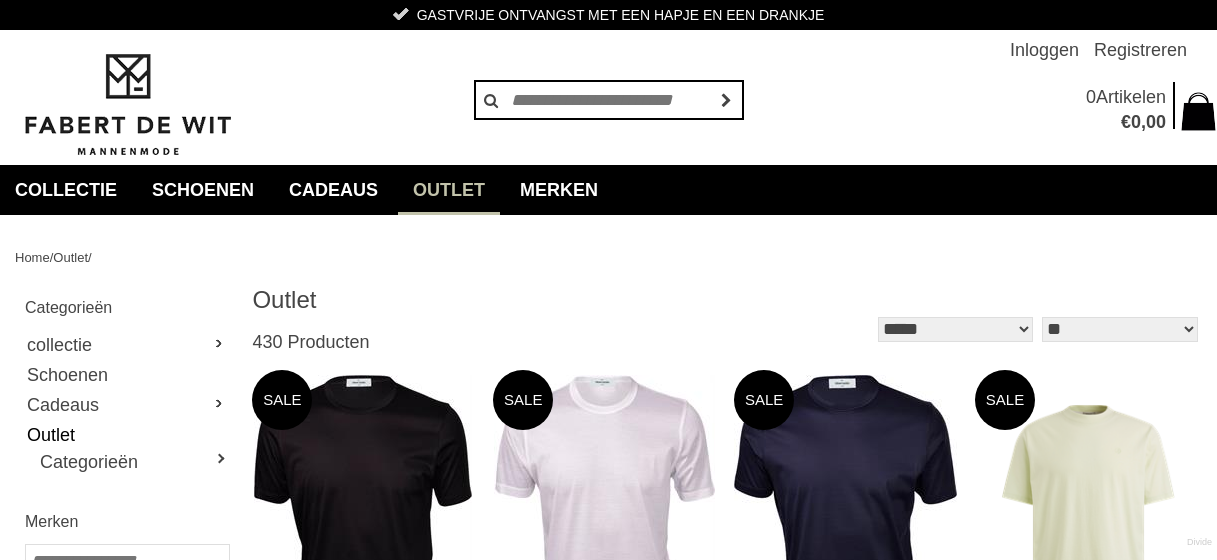 scroll, scrollTop: 0, scrollLeft: 0, axis: both 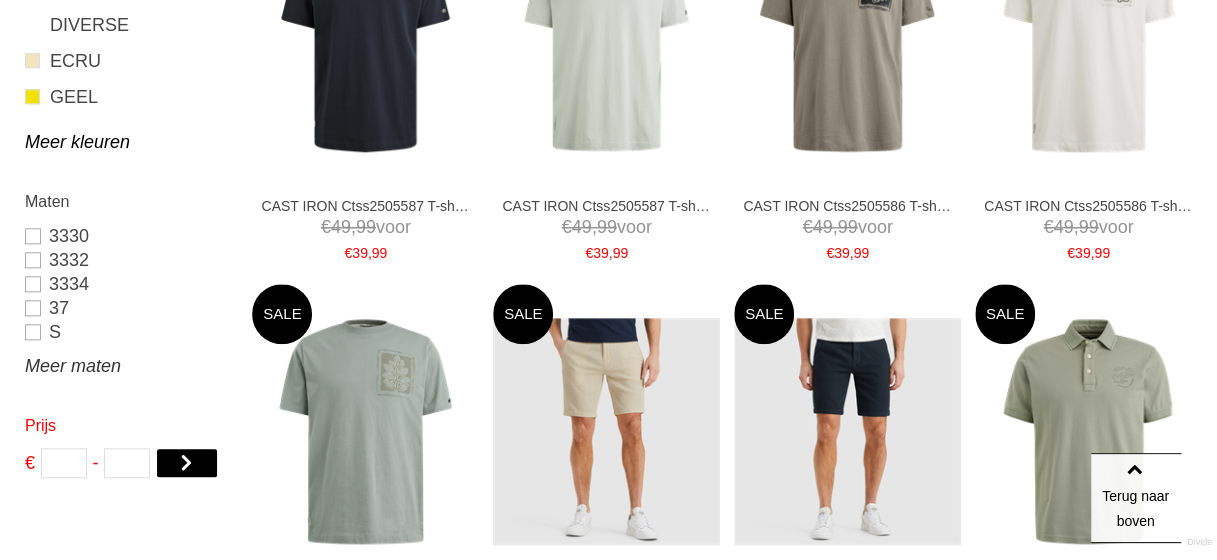 click on "Meer maten" at bounding box center [126, 366] 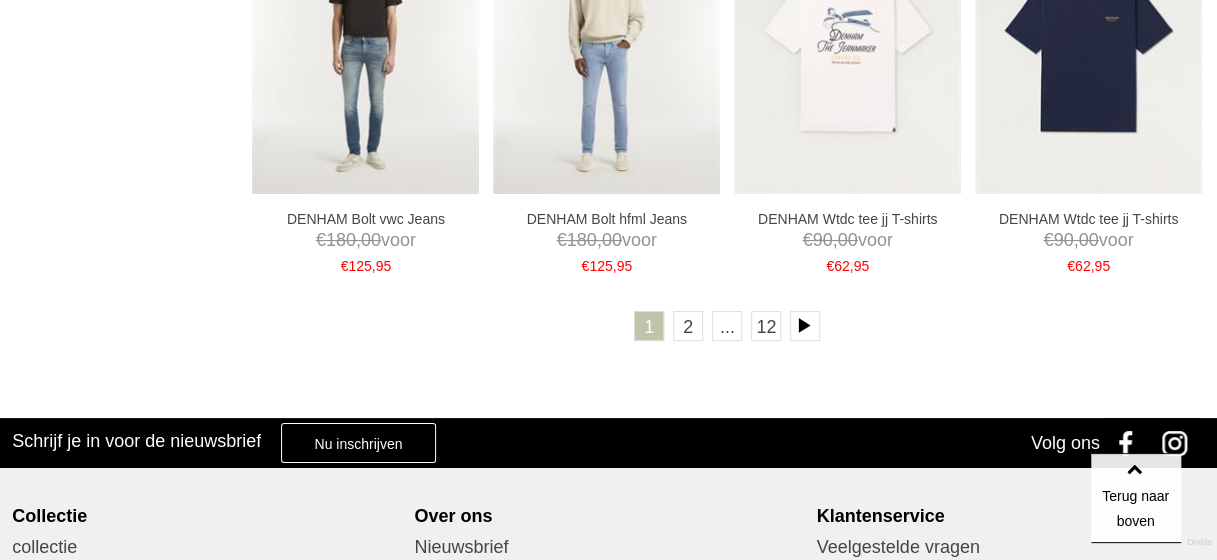 scroll, scrollTop: 3606, scrollLeft: 0, axis: vertical 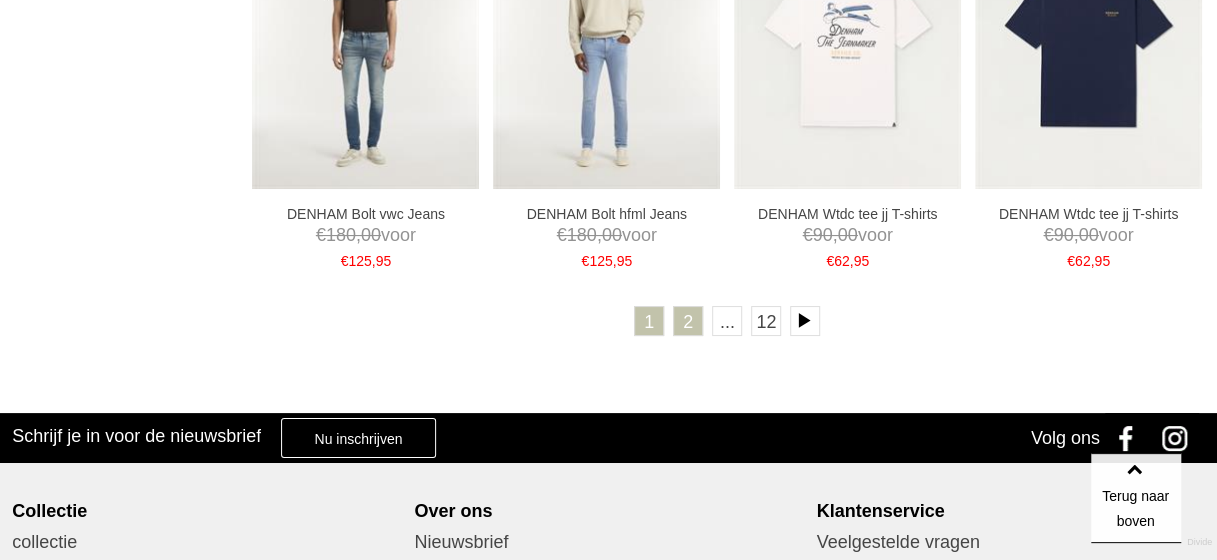 click on "2" at bounding box center [688, 321] 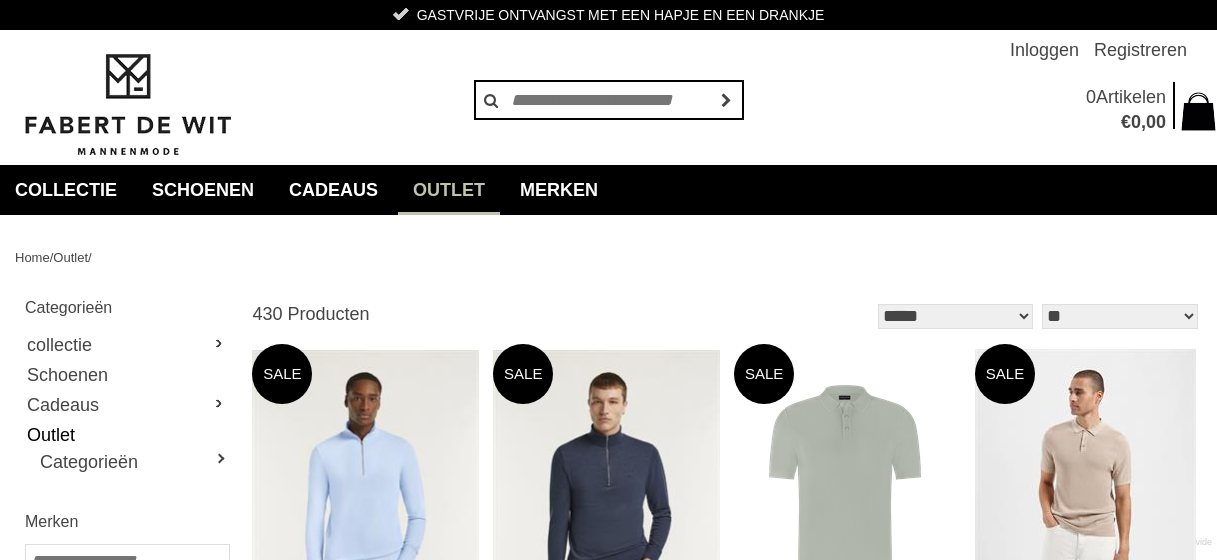 scroll, scrollTop: 0, scrollLeft: 0, axis: both 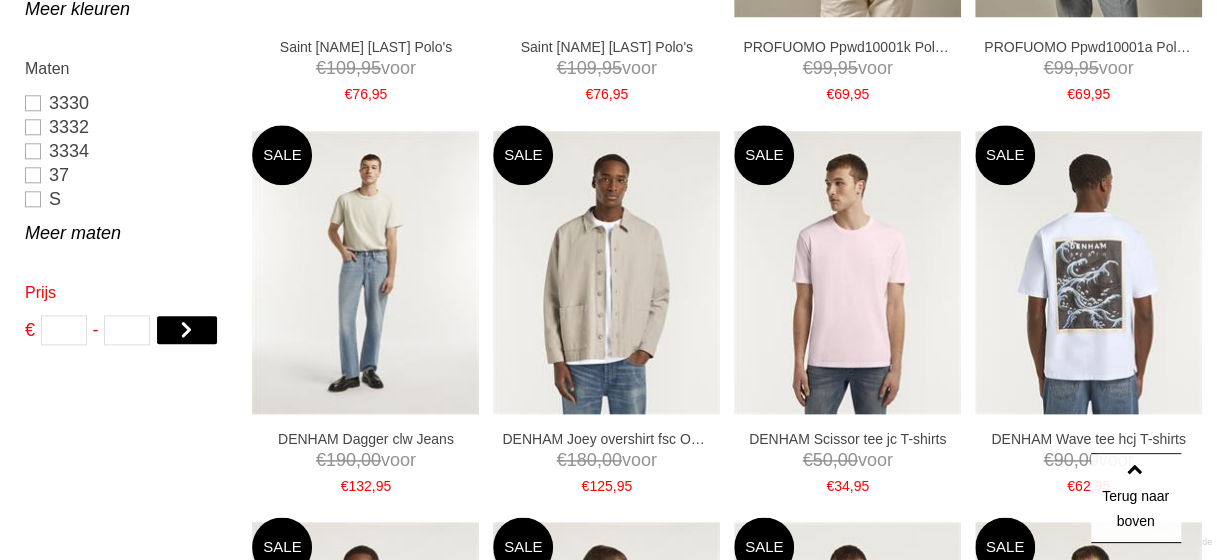click on "3330
3332
3334
37
S
M
L
XL" at bounding box center (126, 168) 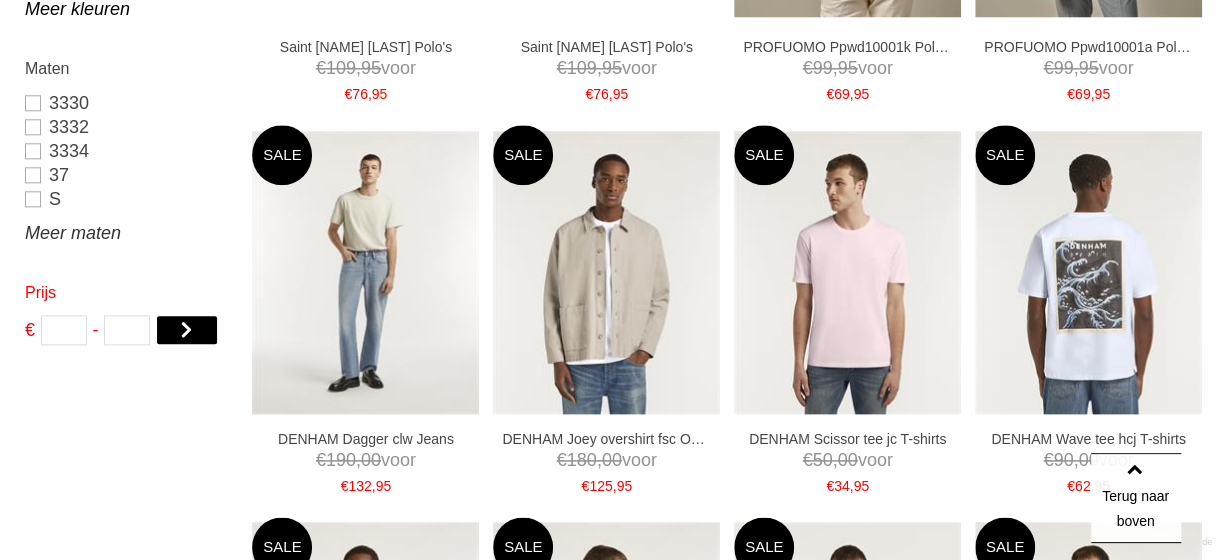 click on "Meer maten" at bounding box center (126, 233) 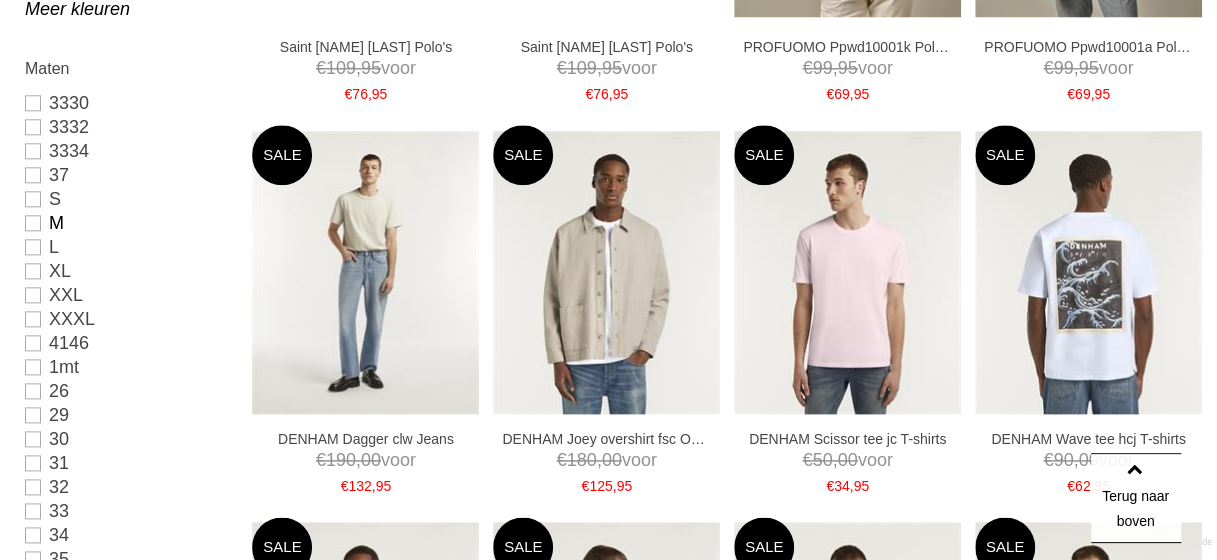 click on "M" at bounding box center [126, 223] 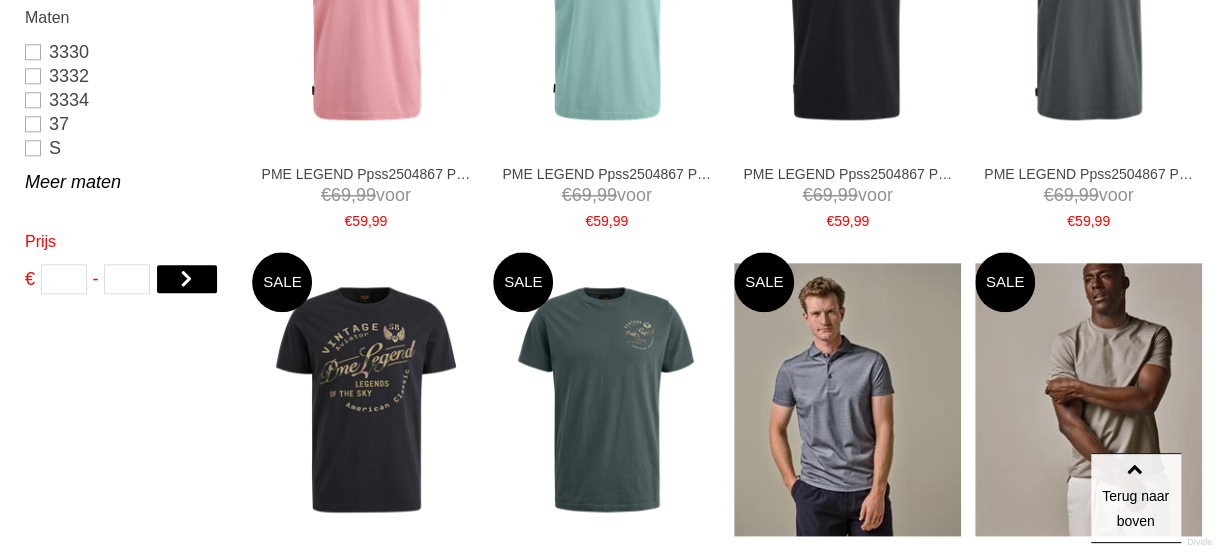 scroll, scrollTop: 1038, scrollLeft: 0, axis: vertical 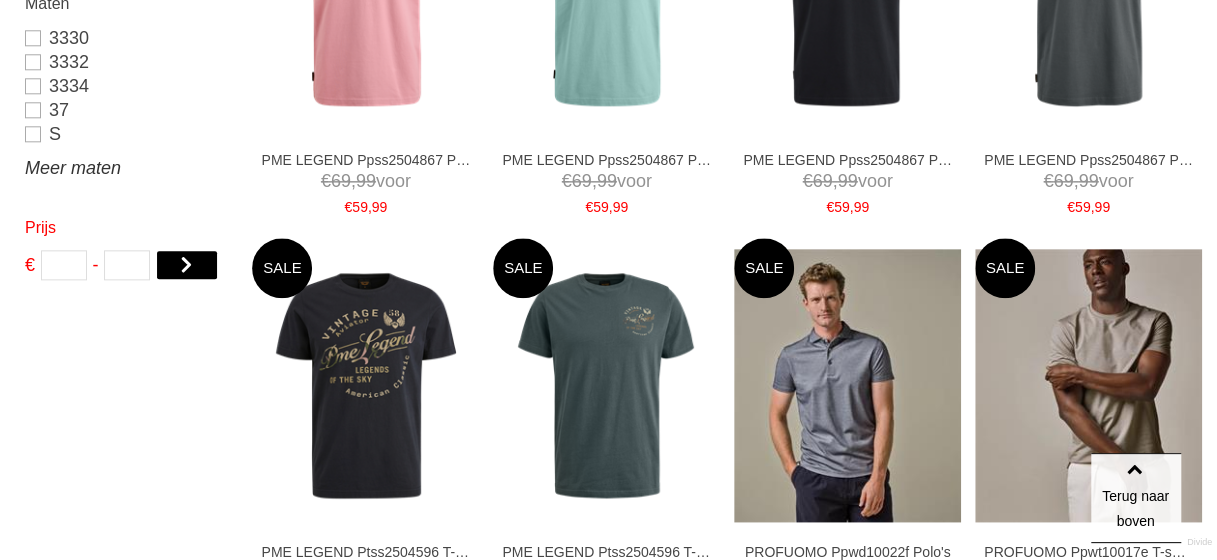 click on "Meer maten" at bounding box center [126, 168] 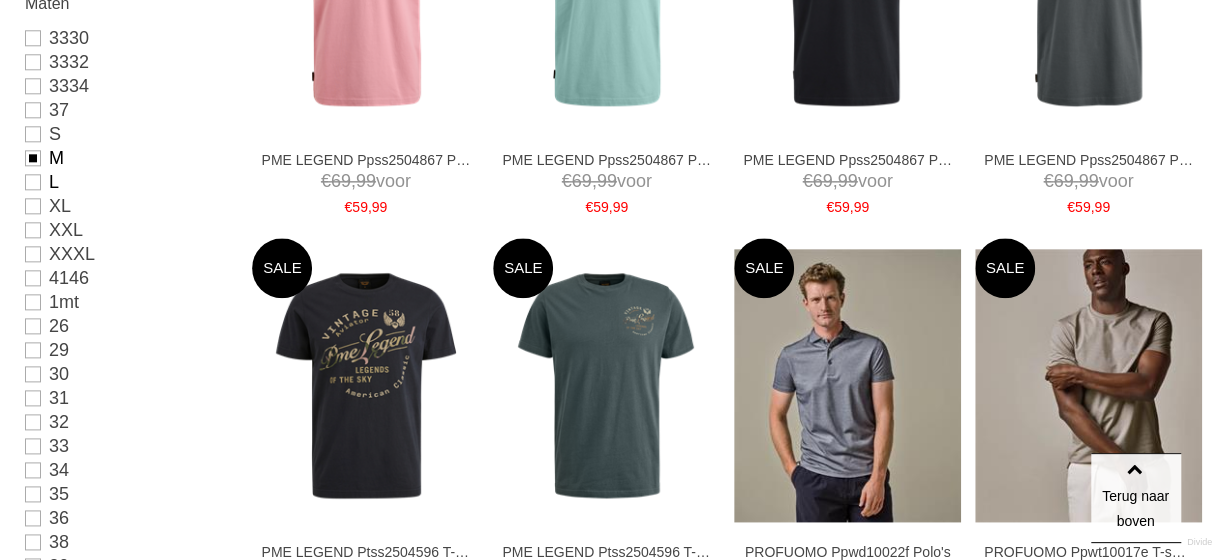 click on "L" at bounding box center [126, 182] 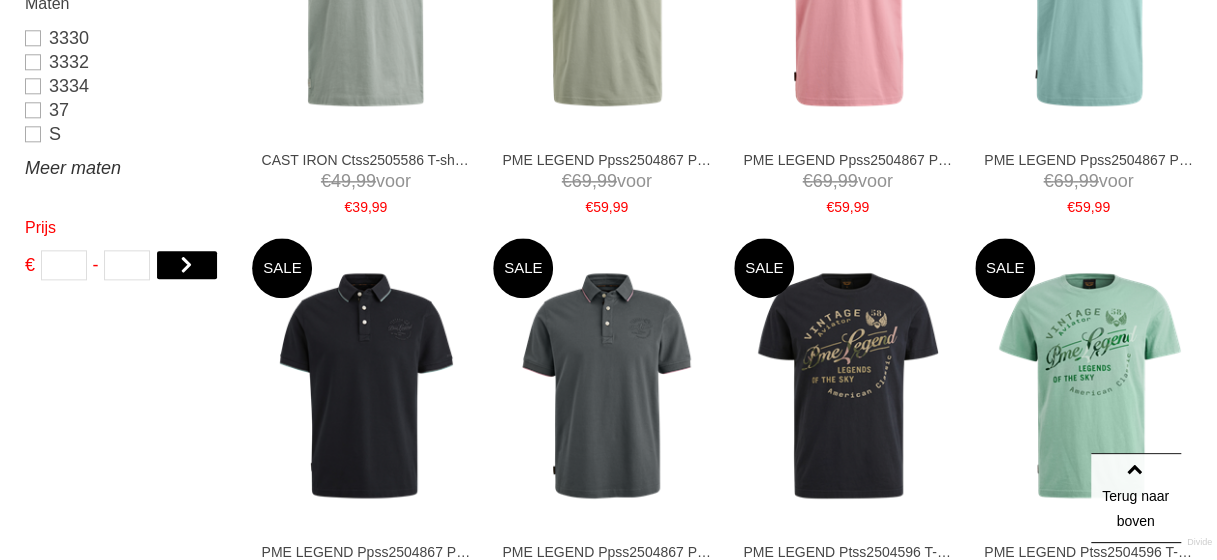 click on "Meer maten" at bounding box center [126, 168] 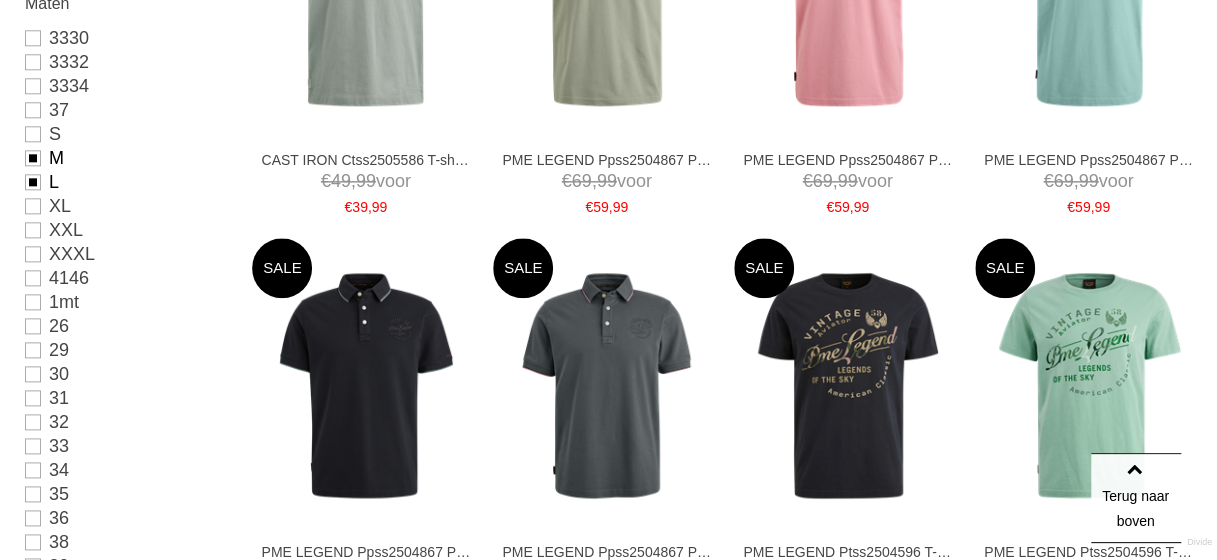 click on "L" at bounding box center [126, 182] 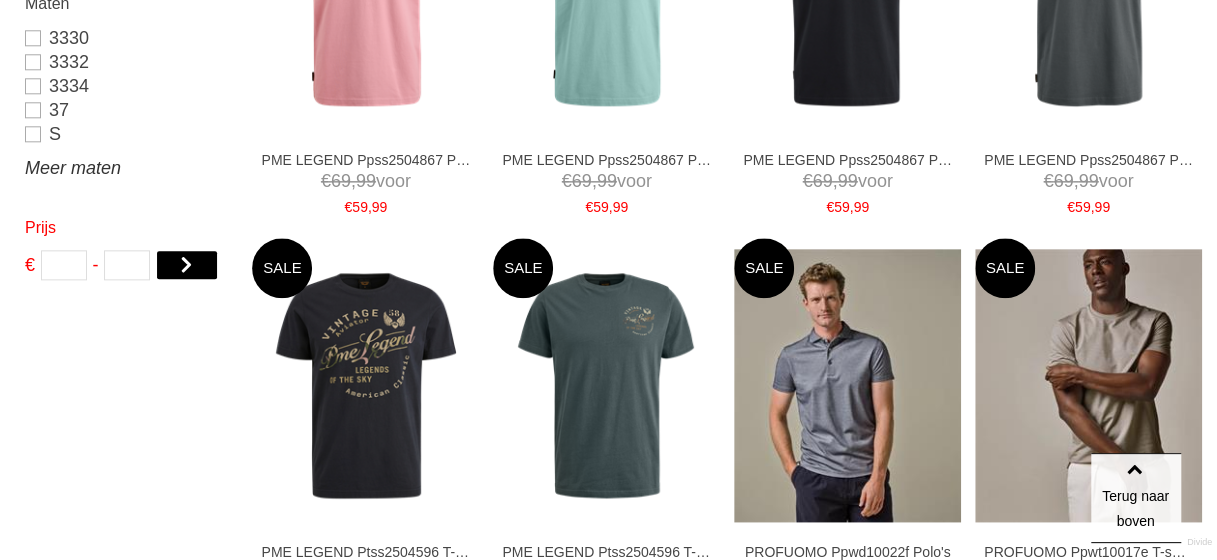click on "Meer maten" at bounding box center [126, 168] 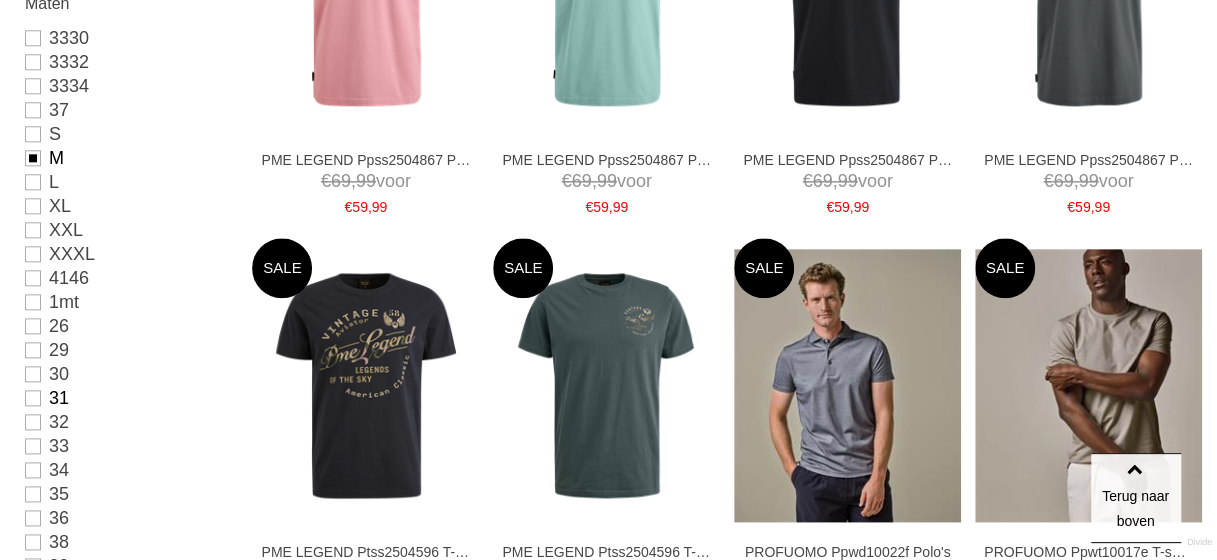 click on "31" at bounding box center [126, 398] 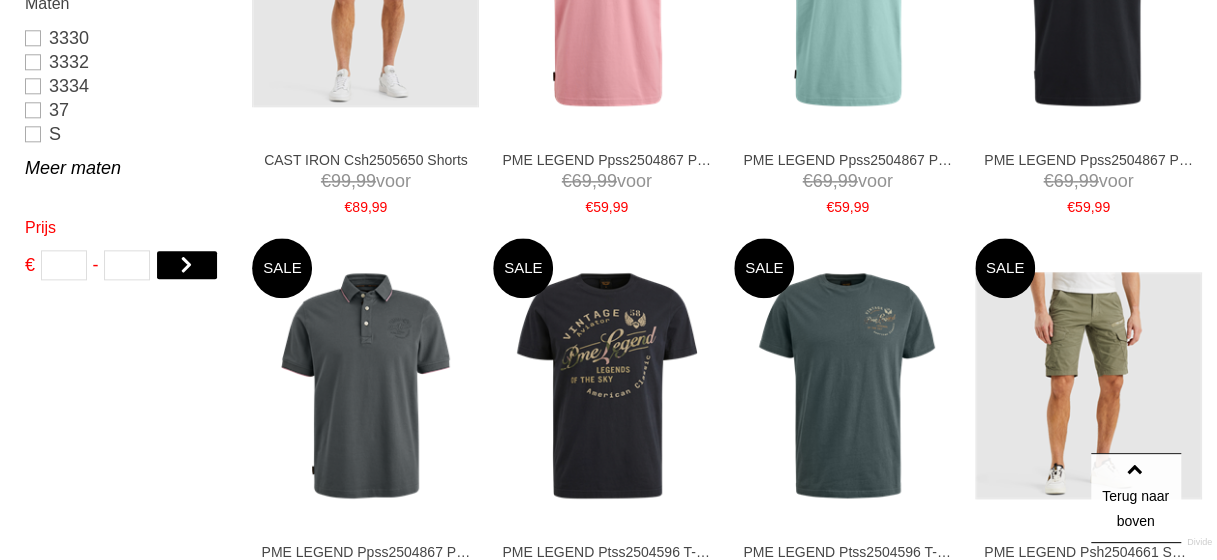 click on "Home  /  Outlet  /
Categorieën
collectie
Jeans
Jassen
Overhemden
Truien
Broeken en Pantalons
T-shirts
-" at bounding box center (608, 1140) 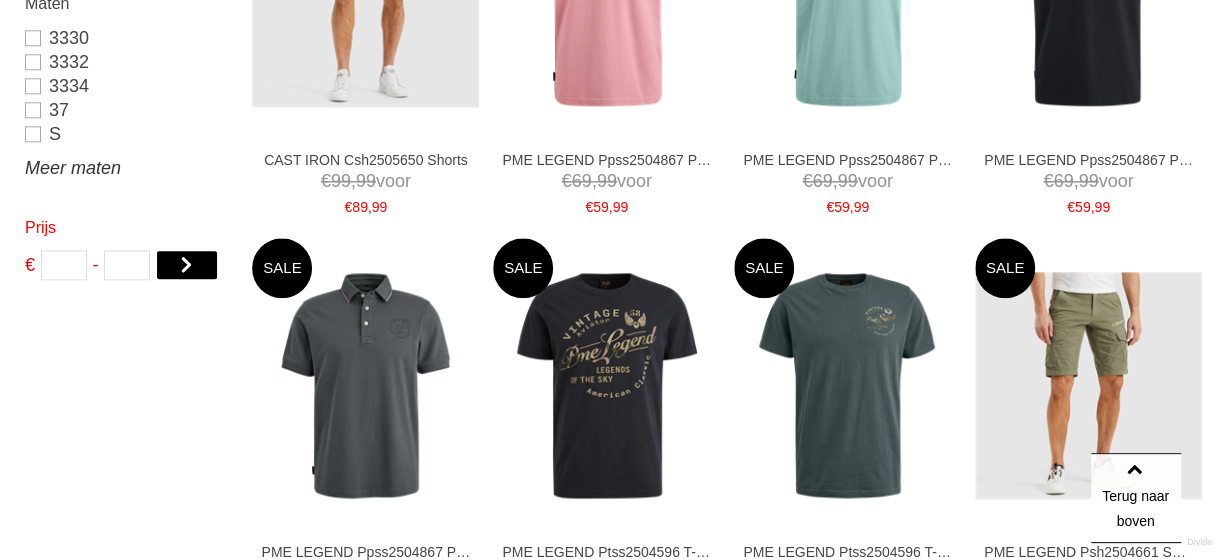 click on "Meer maten" at bounding box center [126, 168] 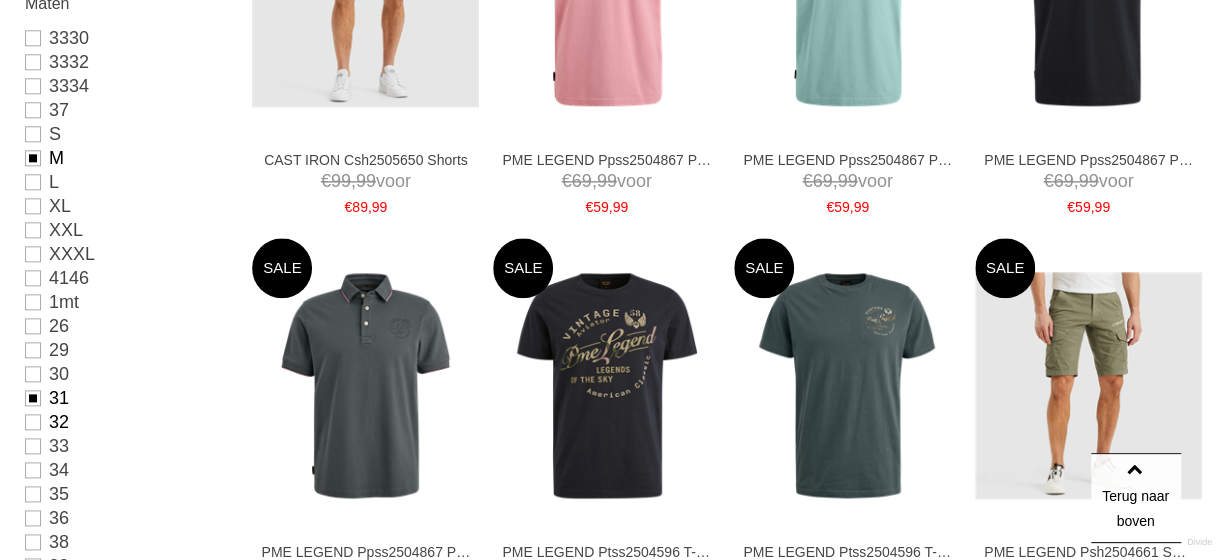 click on "32" at bounding box center [126, 422] 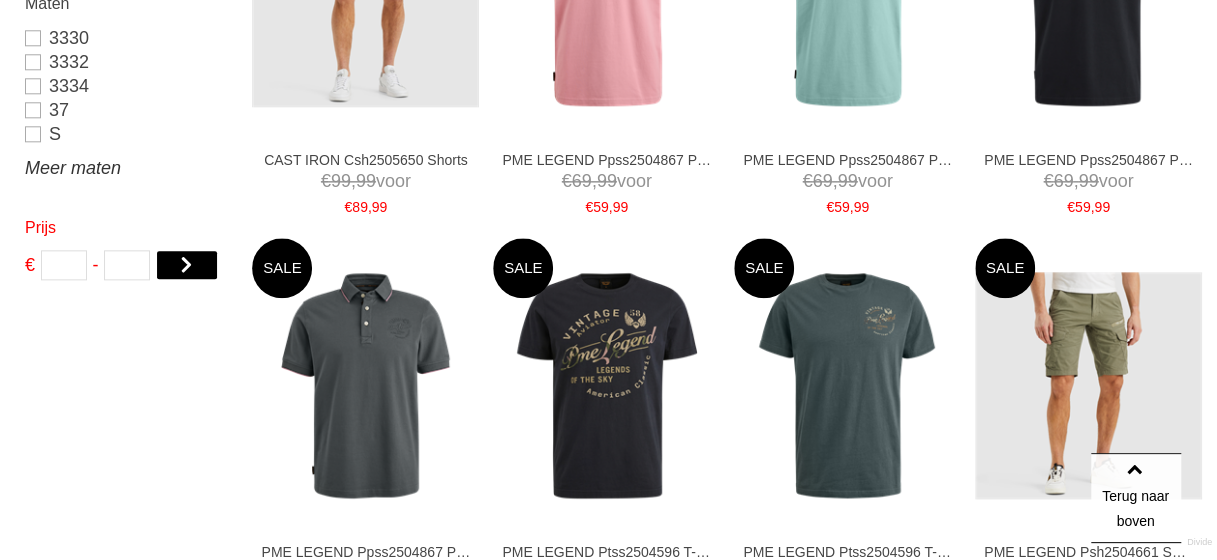 click on "Meer maten" at bounding box center [126, 168] 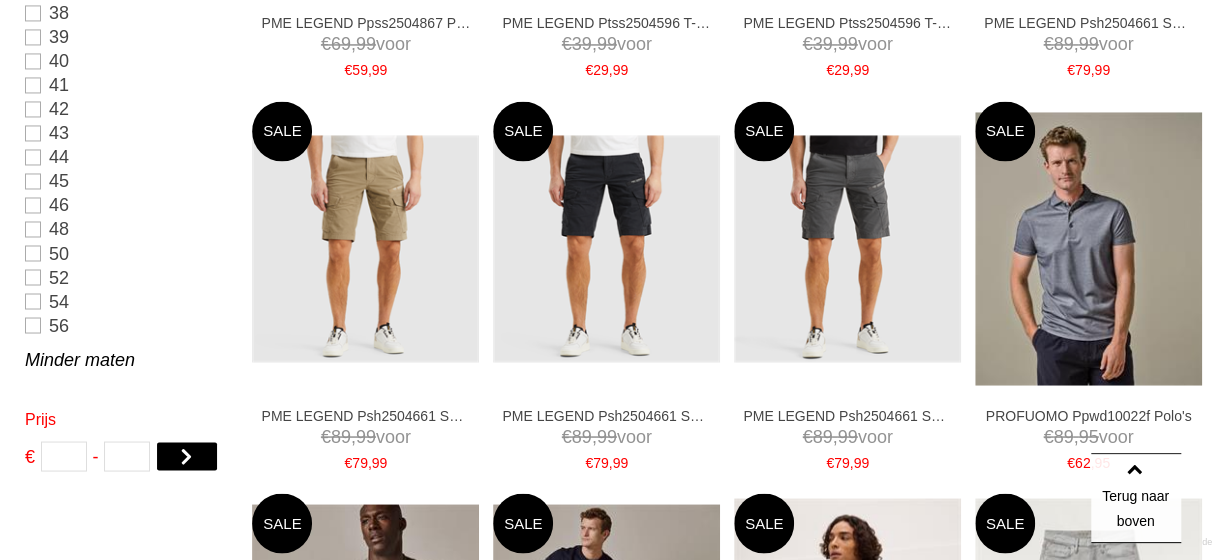 scroll, scrollTop: 1568, scrollLeft: 0, axis: vertical 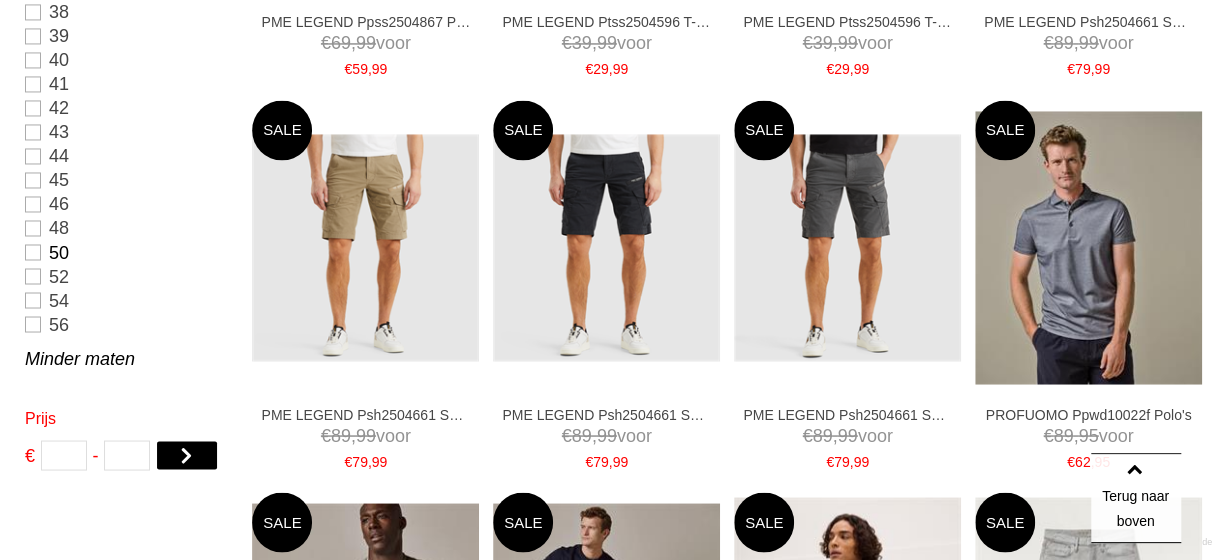 click on "50" at bounding box center (126, 252) 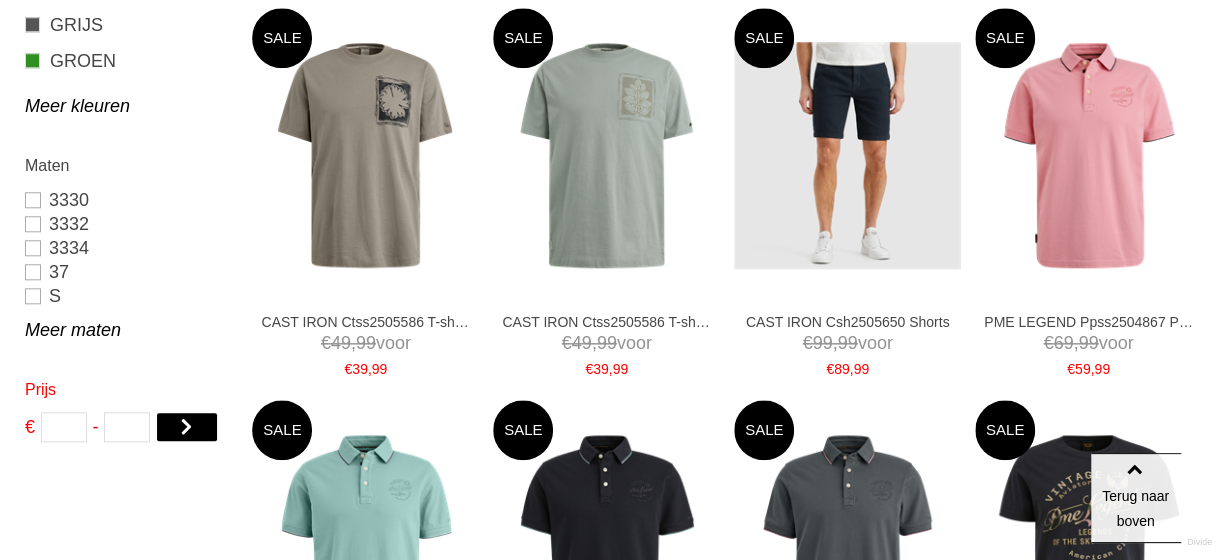 scroll, scrollTop: 877, scrollLeft: 0, axis: vertical 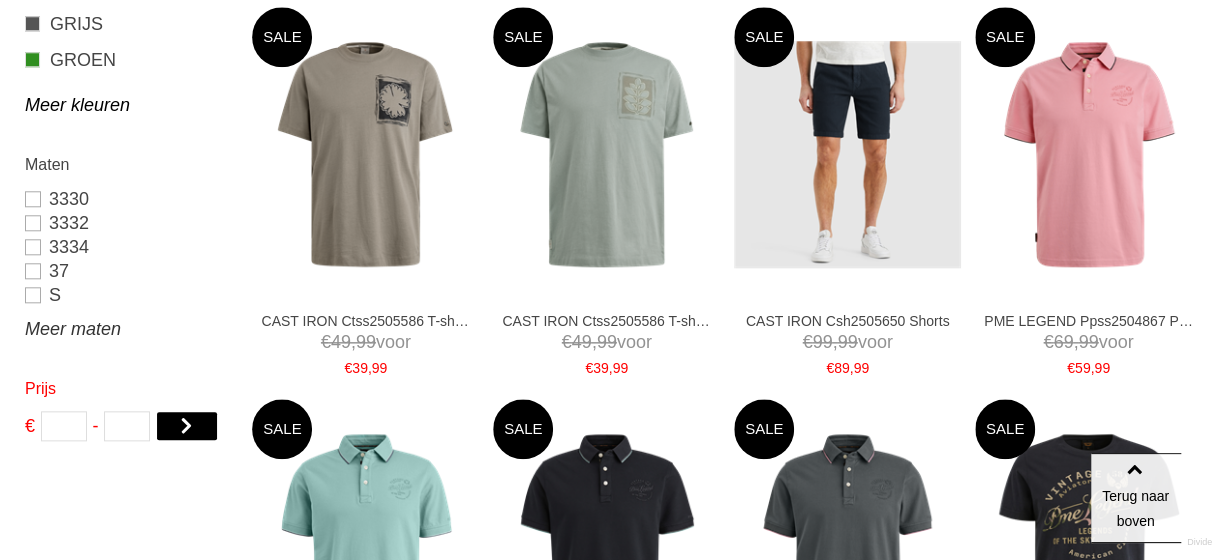 click on "Meer maten" at bounding box center [126, 329] 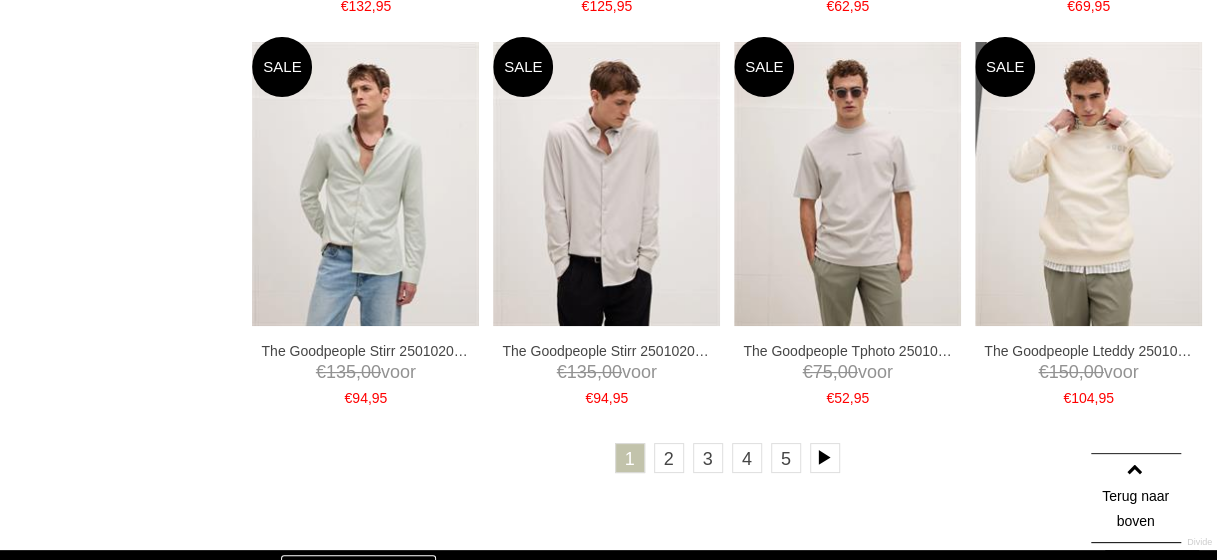 scroll, scrollTop: 3657, scrollLeft: 0, axis: vertical 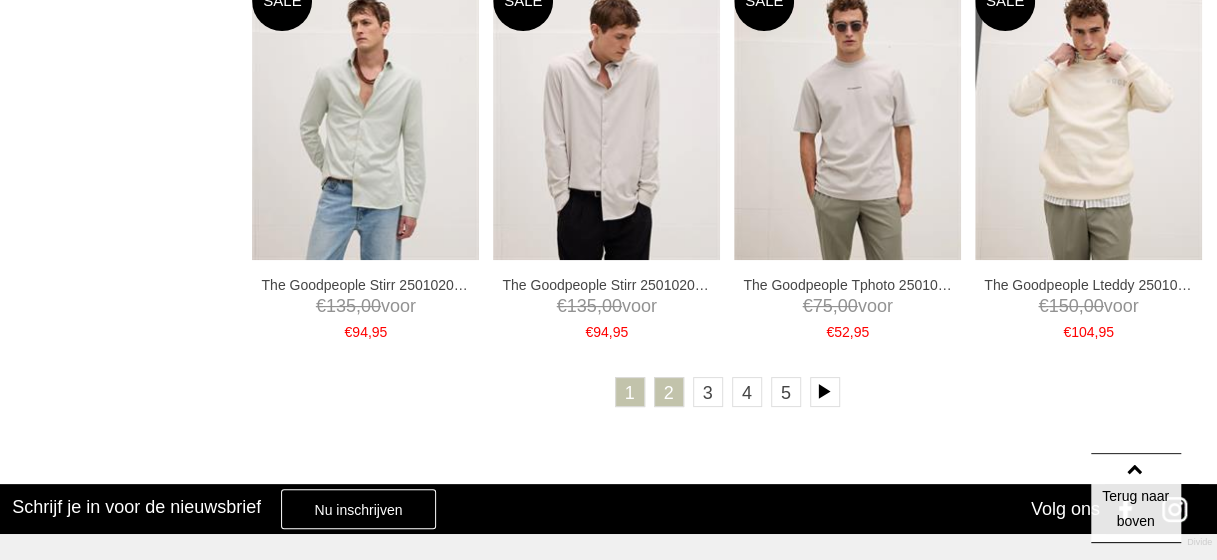 click on "2" at bounding box center [669, 392] 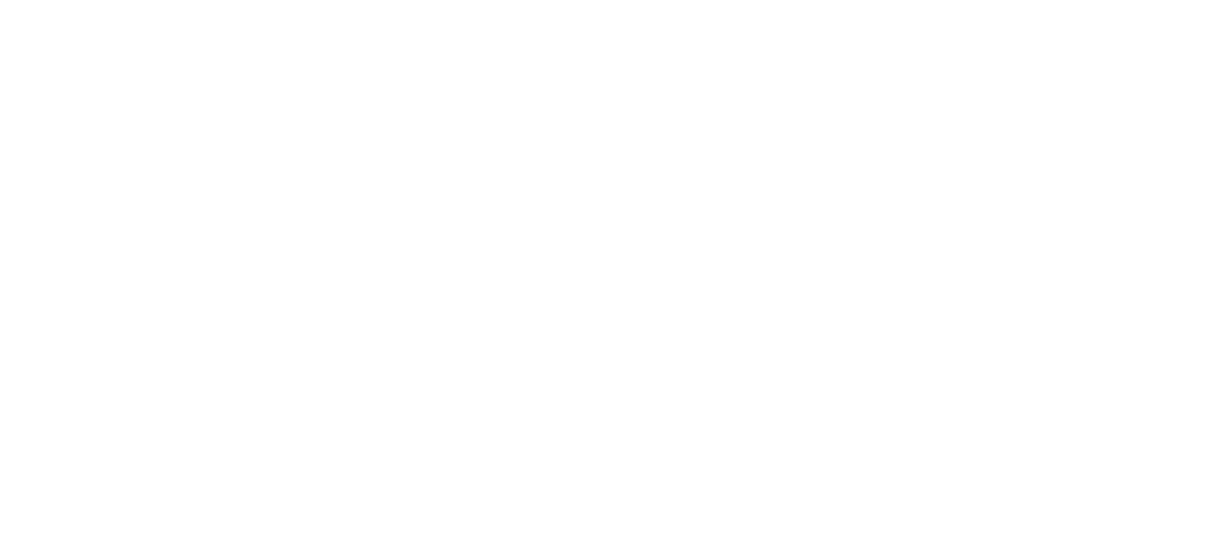 scroll, scrollTop: 933, scrollLeft: 0, axis: vertical 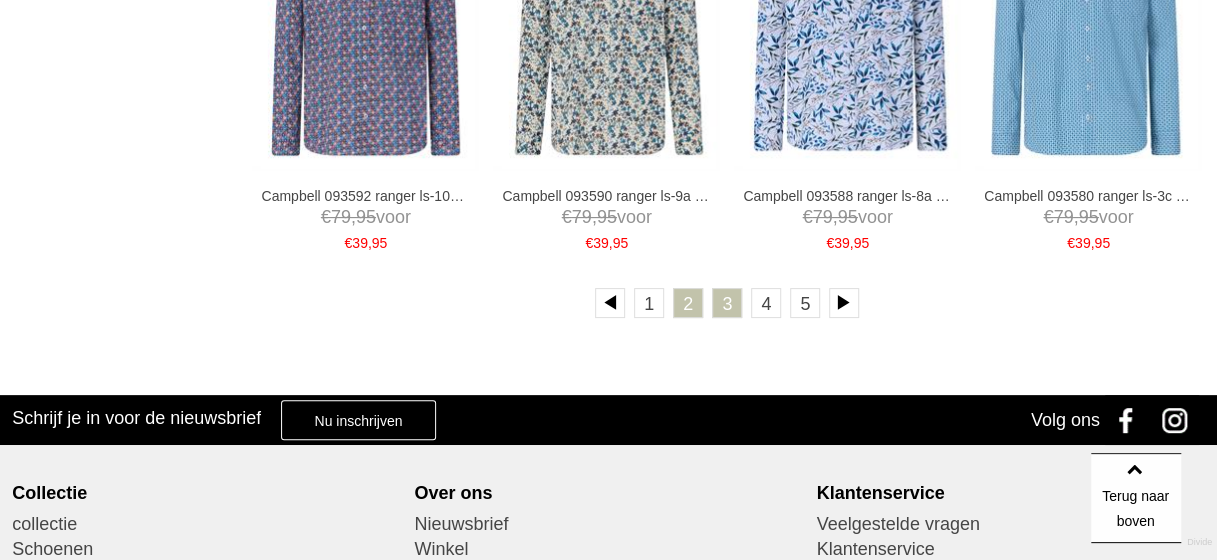 click on "3" at bounding box center [727, 303] 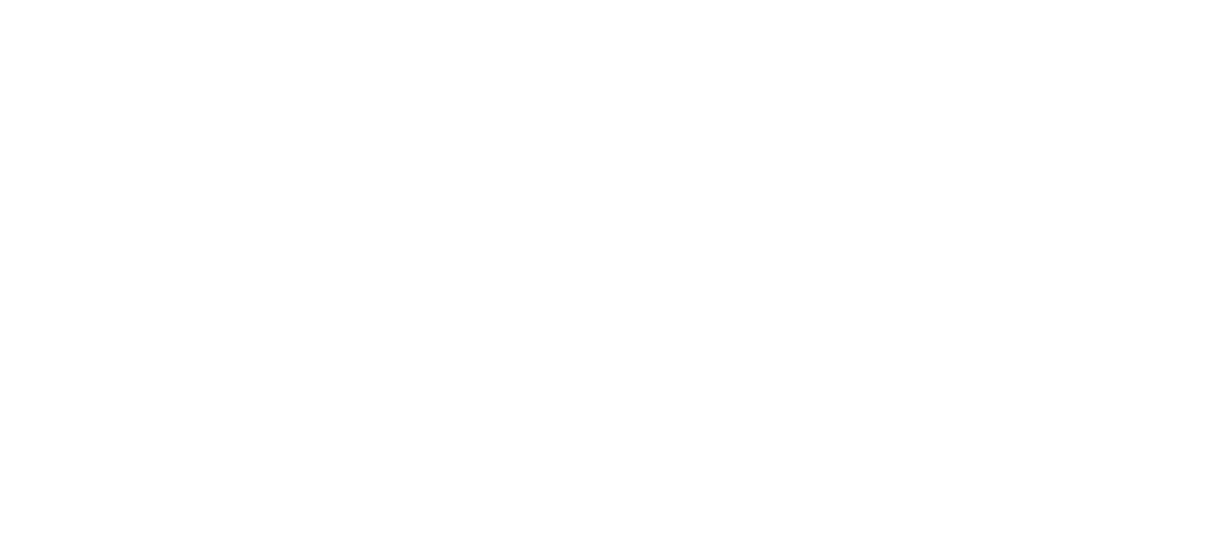 scroll, scrollTop: 0, scrollLeft: 0, axis: both 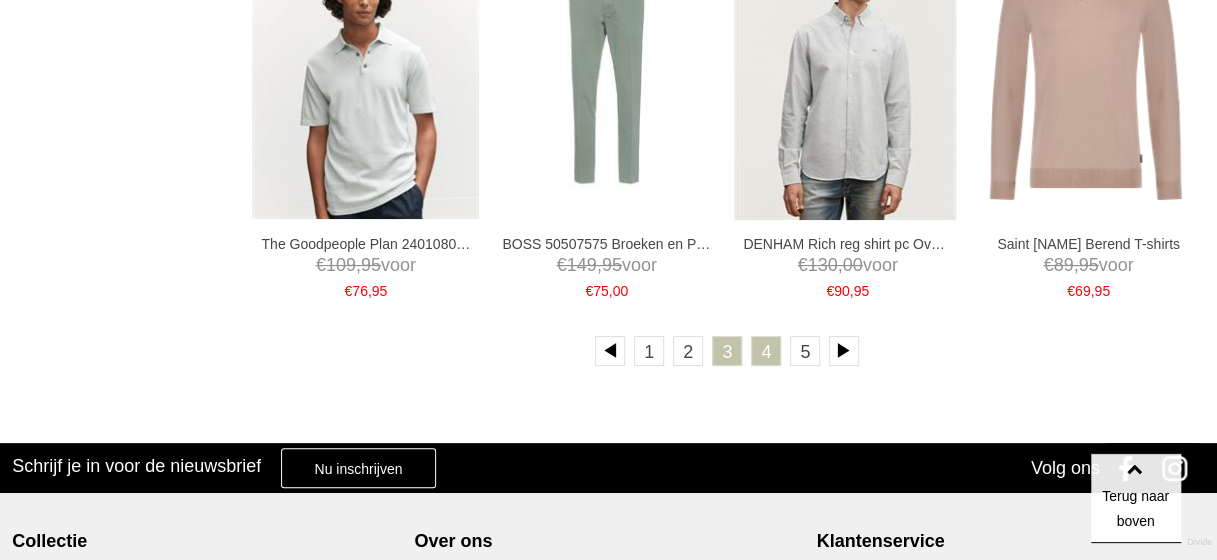 click on "4" at bounding box center (766, 351) 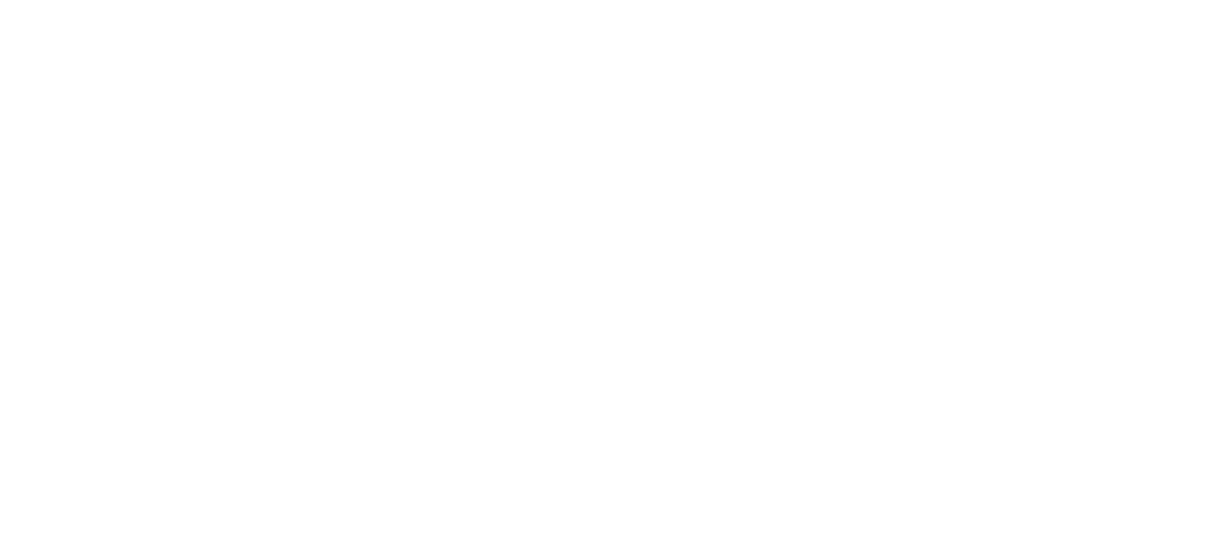 scroll, scrollTop: 0, scrollLeft: 0, axis: both 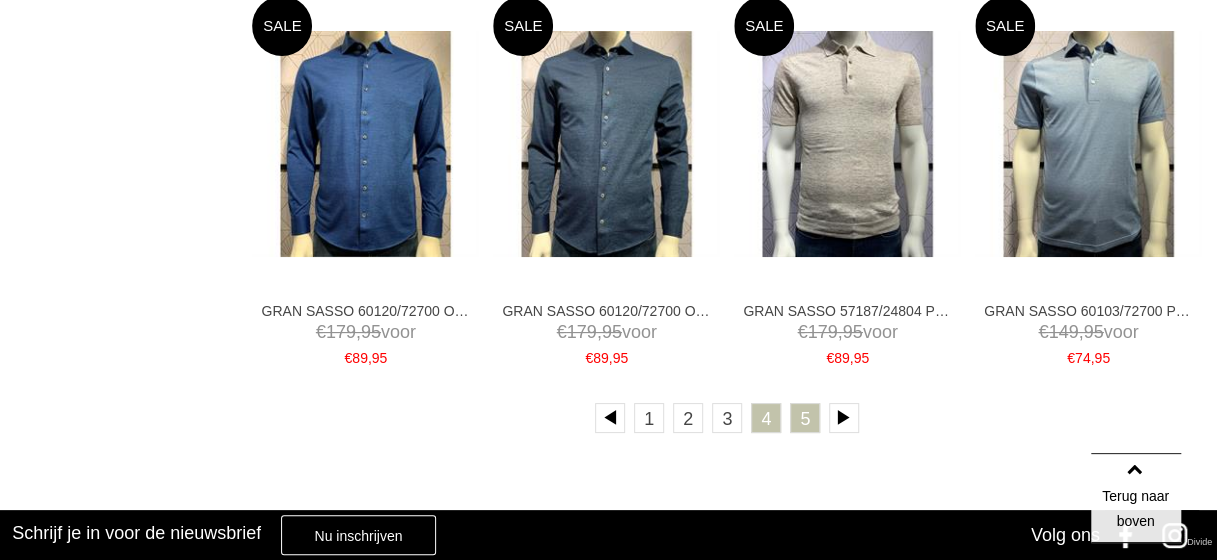 click on "5" at bounding box center (805, 418) 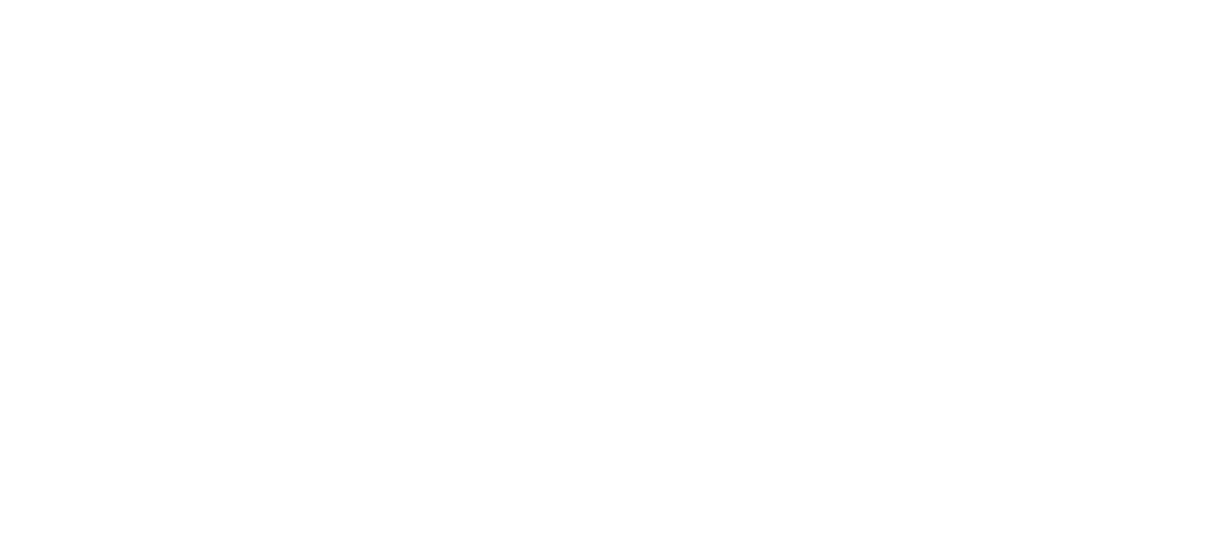 scroll, scrollTop: 0, scrollLeft: 0, axis: both 